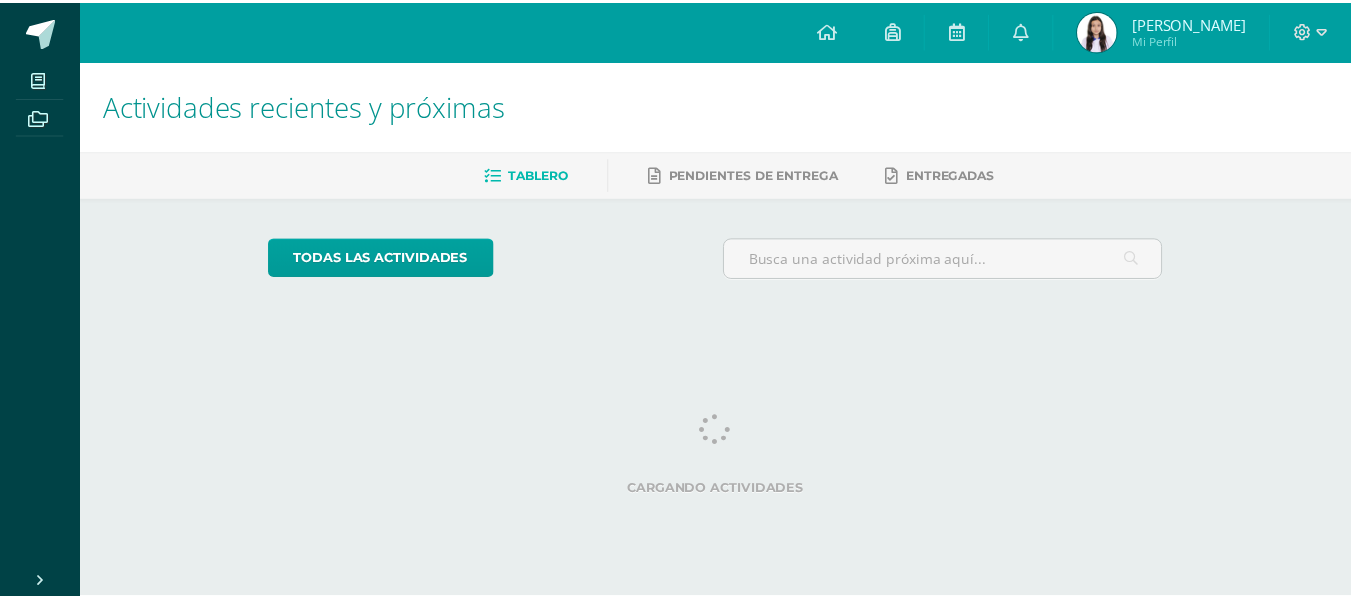 scroll, scrollTop: 0, scrollLeft: 0, axis: both 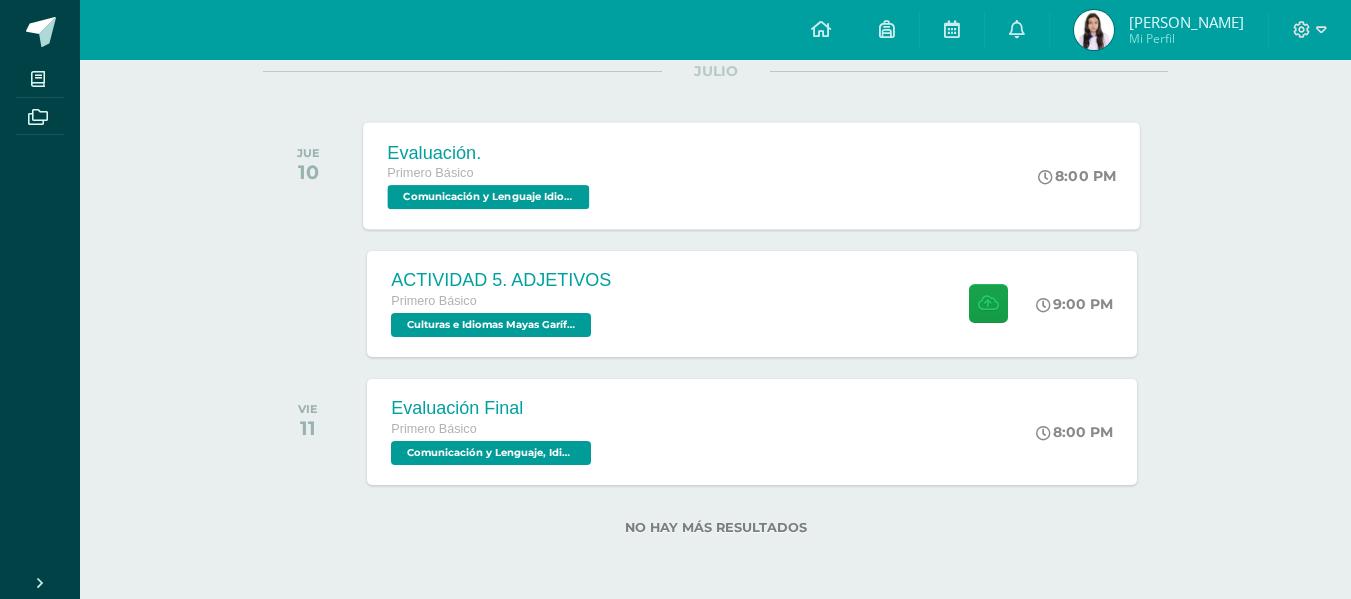 click on "Comunicación y Lenguaje Idioma Español '1.2'" at bounding box center [489, 197] 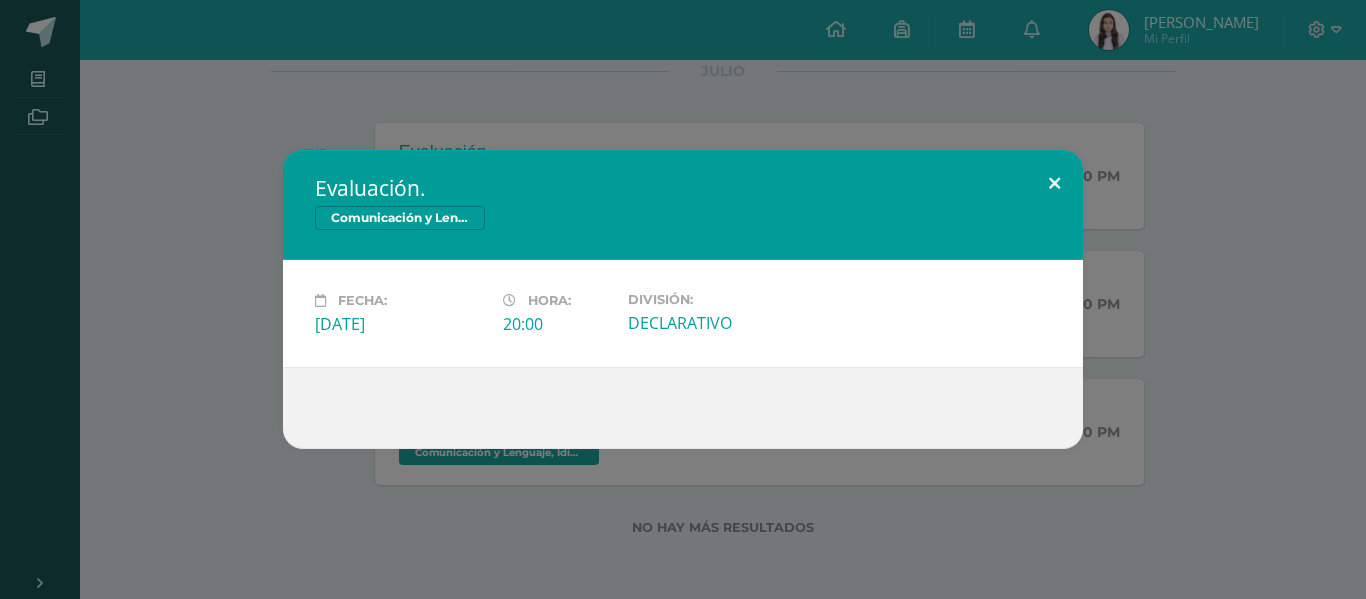 click at bounding box center (1054, 184) 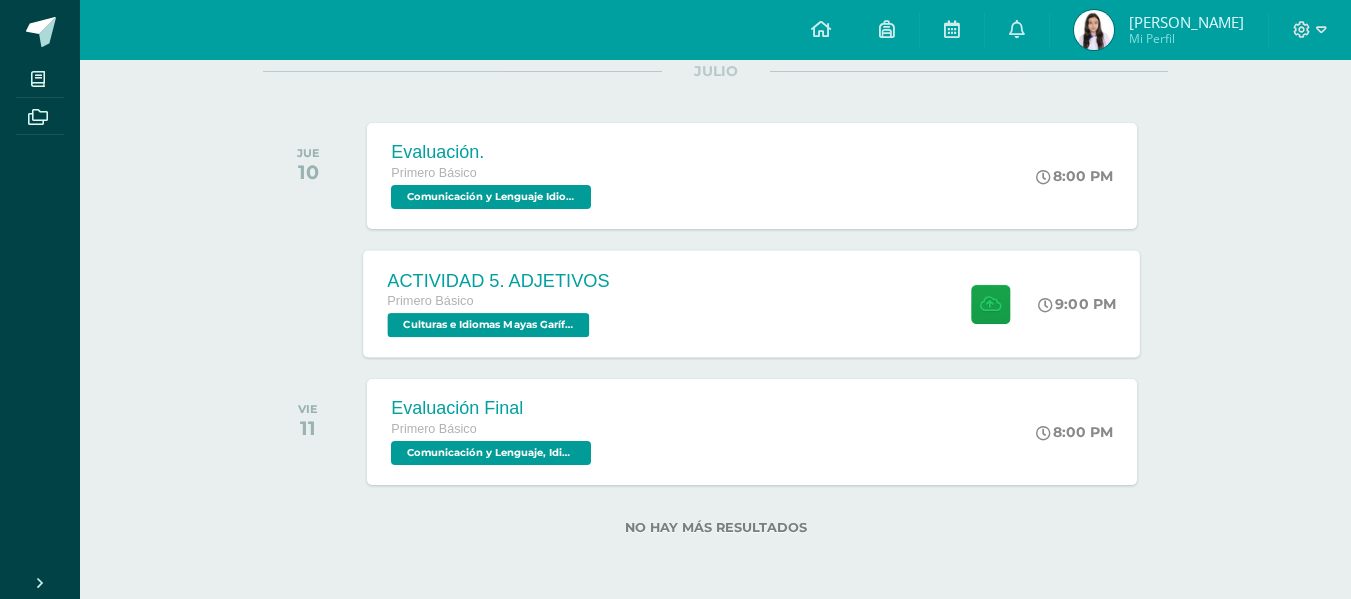 click on "Culturas e Idiomas Mayas Garífuna o Xinca '1.2'" at bounding box center (489, 325) 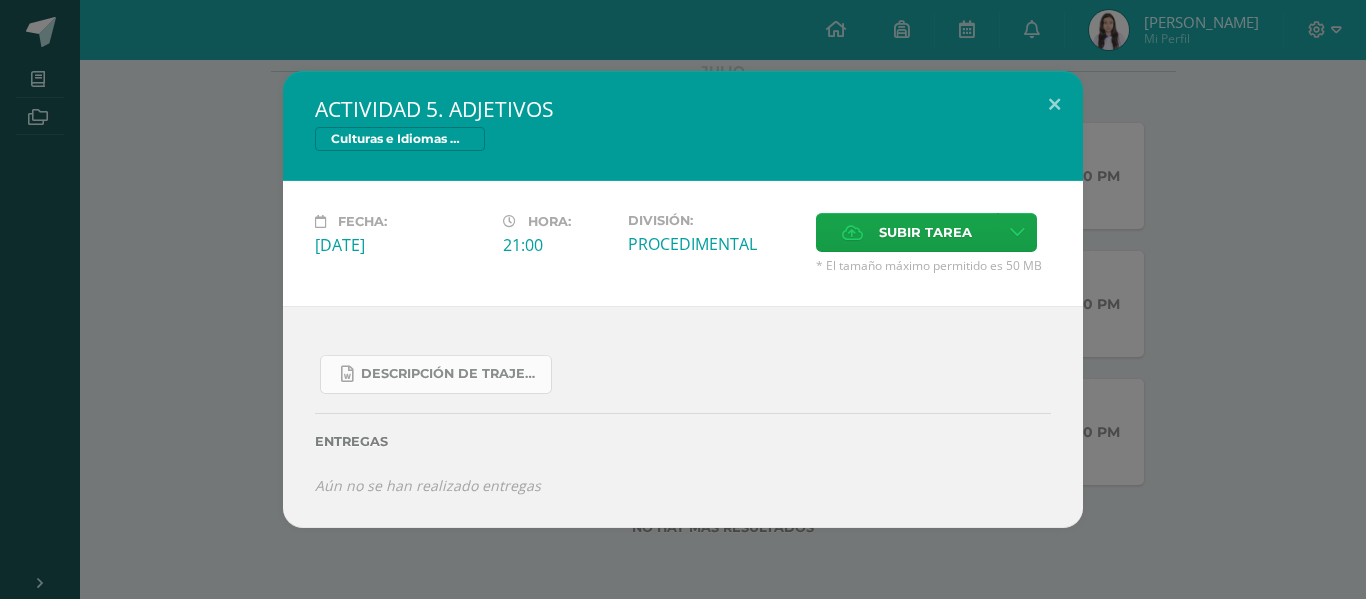 click on "Descripción de trajes típicos de los ch.docx" at bounding box center [451, 374] 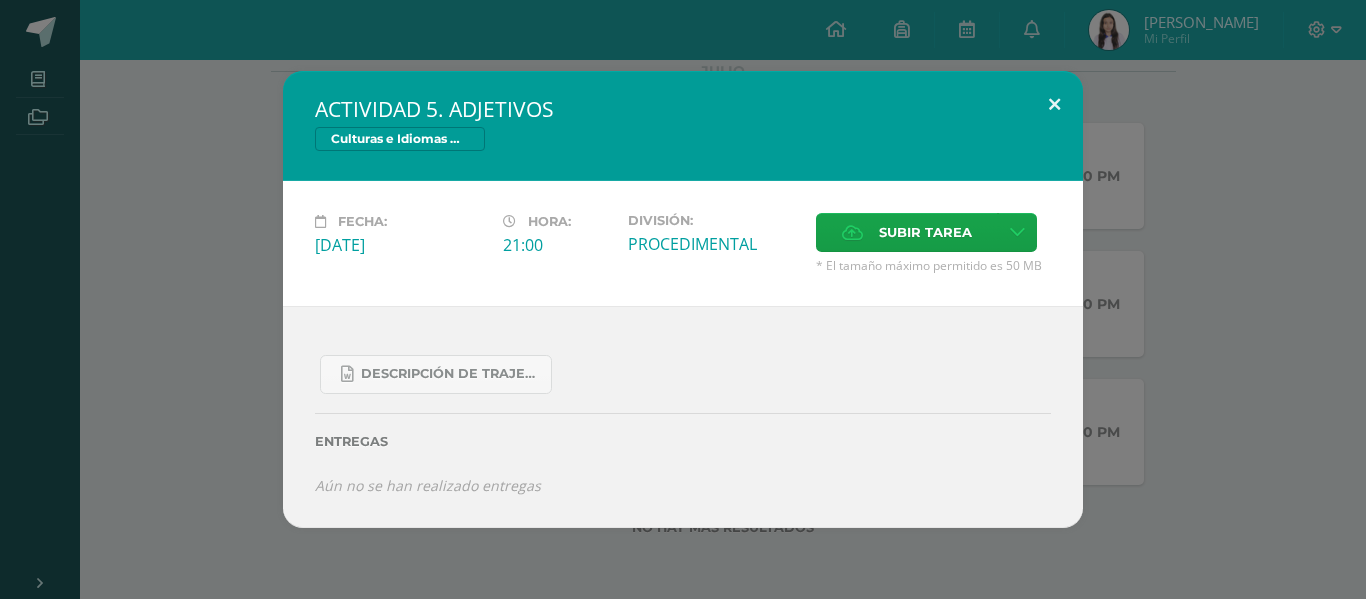 click at bounding box center (1054, 105) 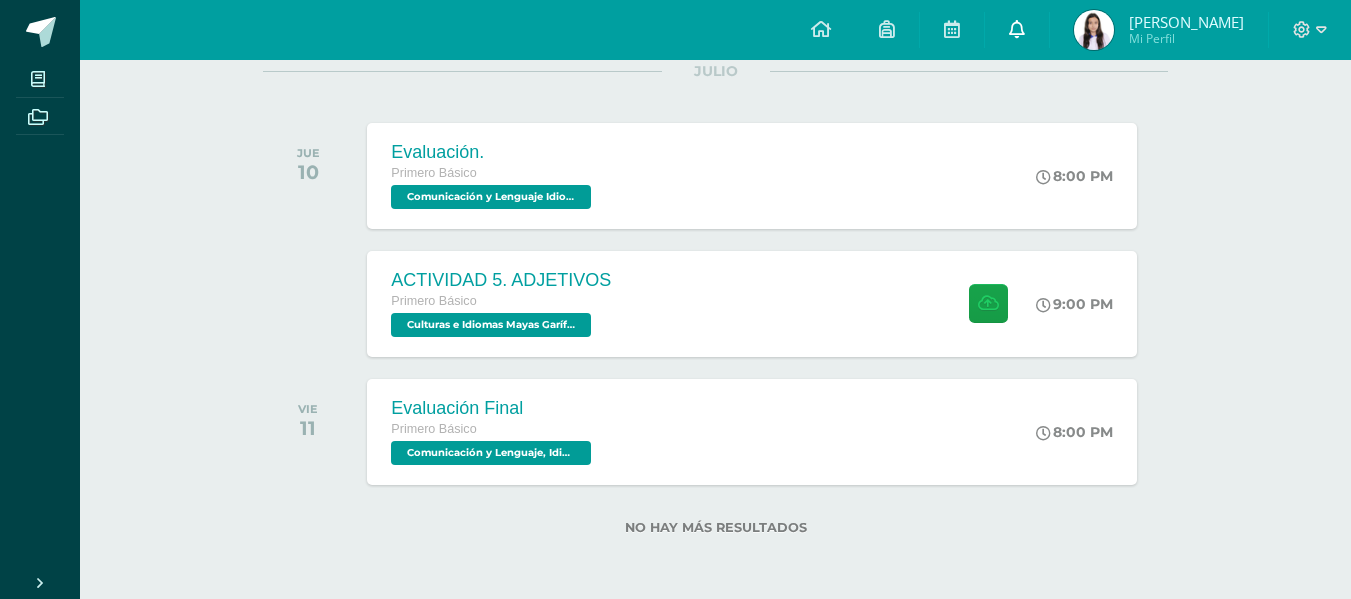 click at bounding box center (1017, 29) 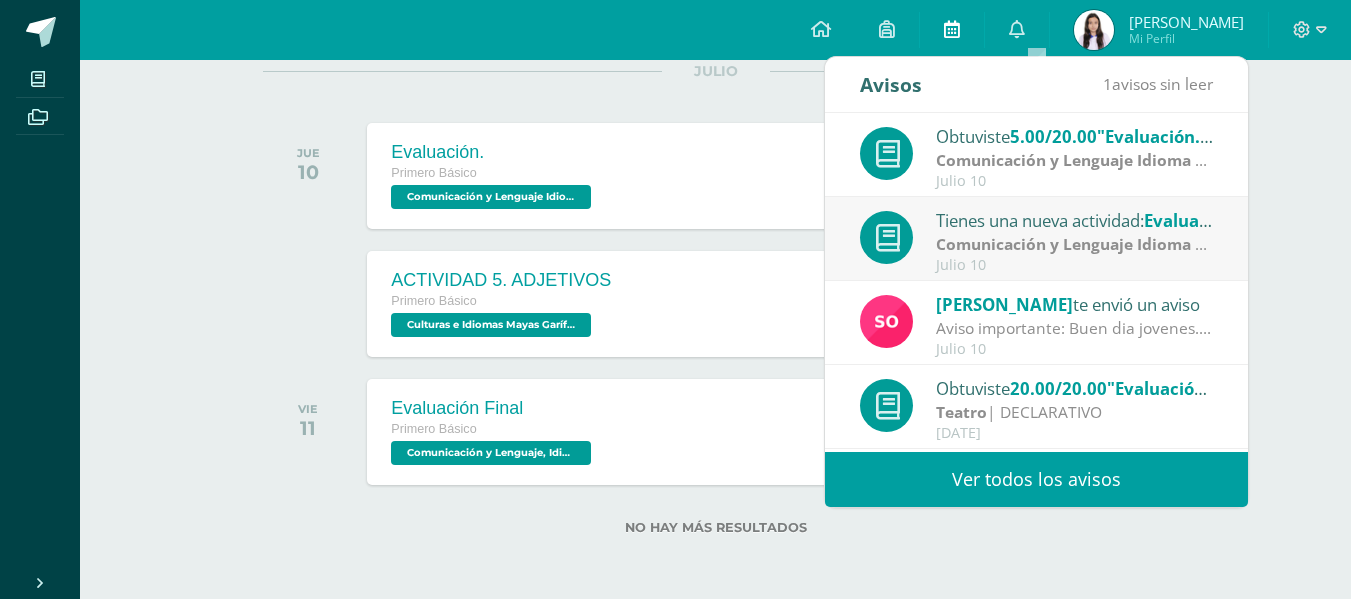 click at bounding box center [952, 29] 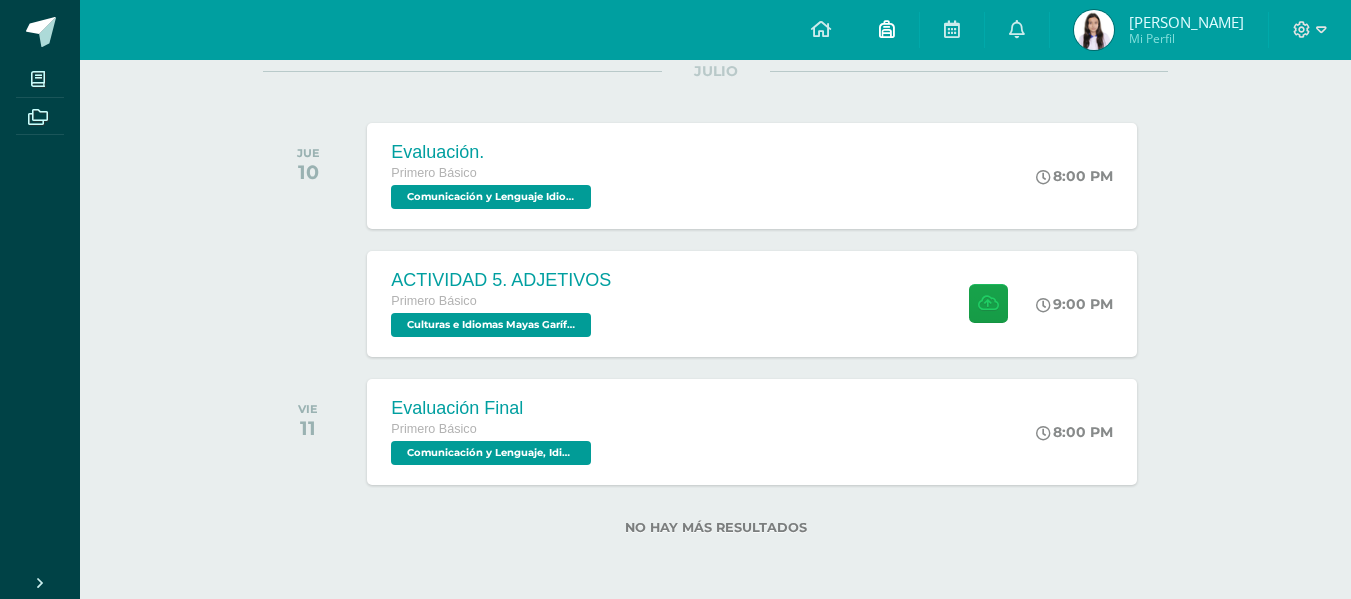 click at bounding box center (887, 30) 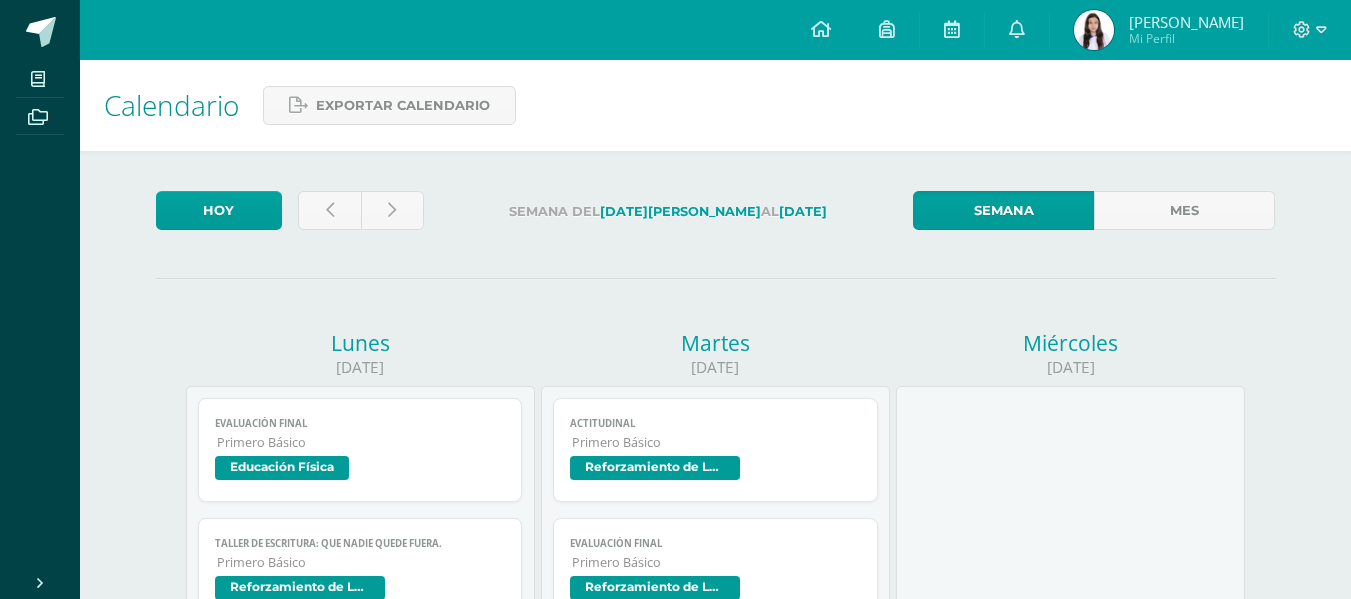 scroll, scrollTop: 0, scrollLeft: 0, axis: both 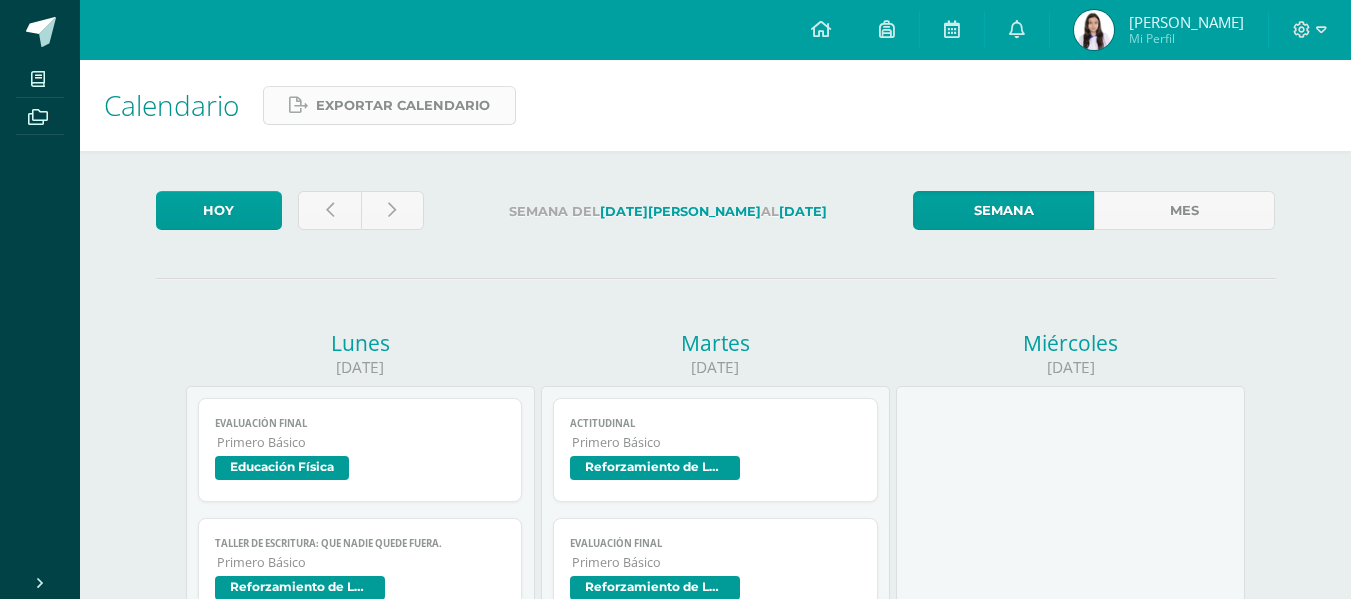 click on "Exportar calendario" at bounding box center [403, 105] 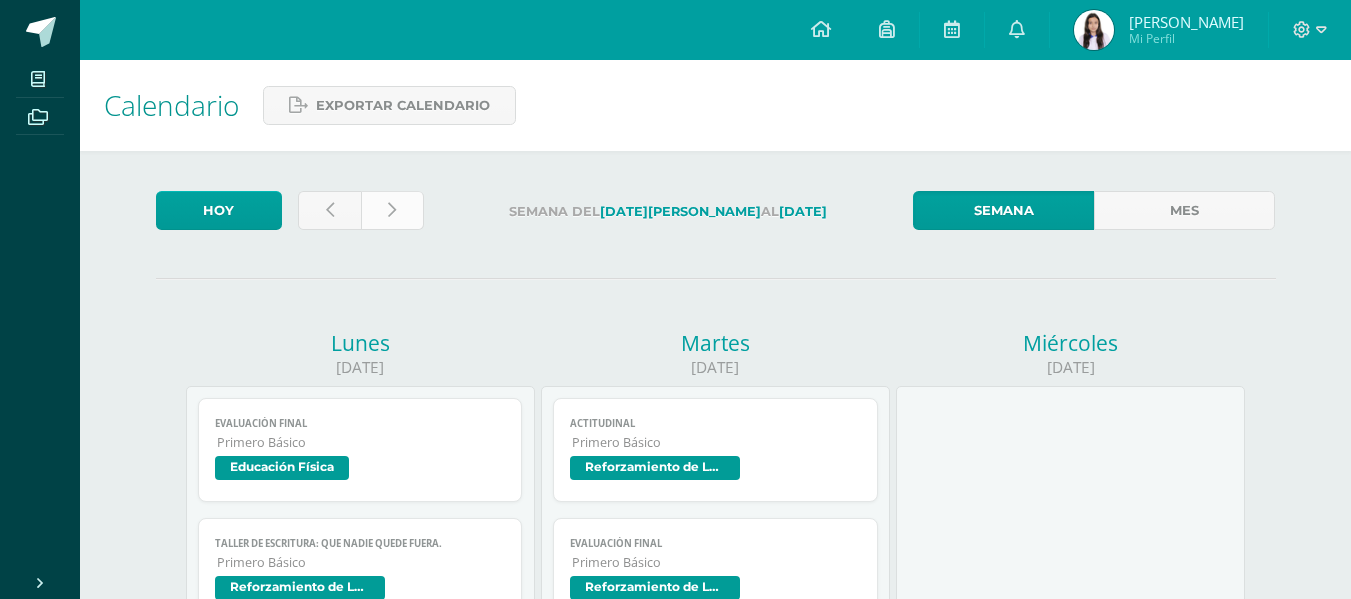 click at bounding box center [392, 210] 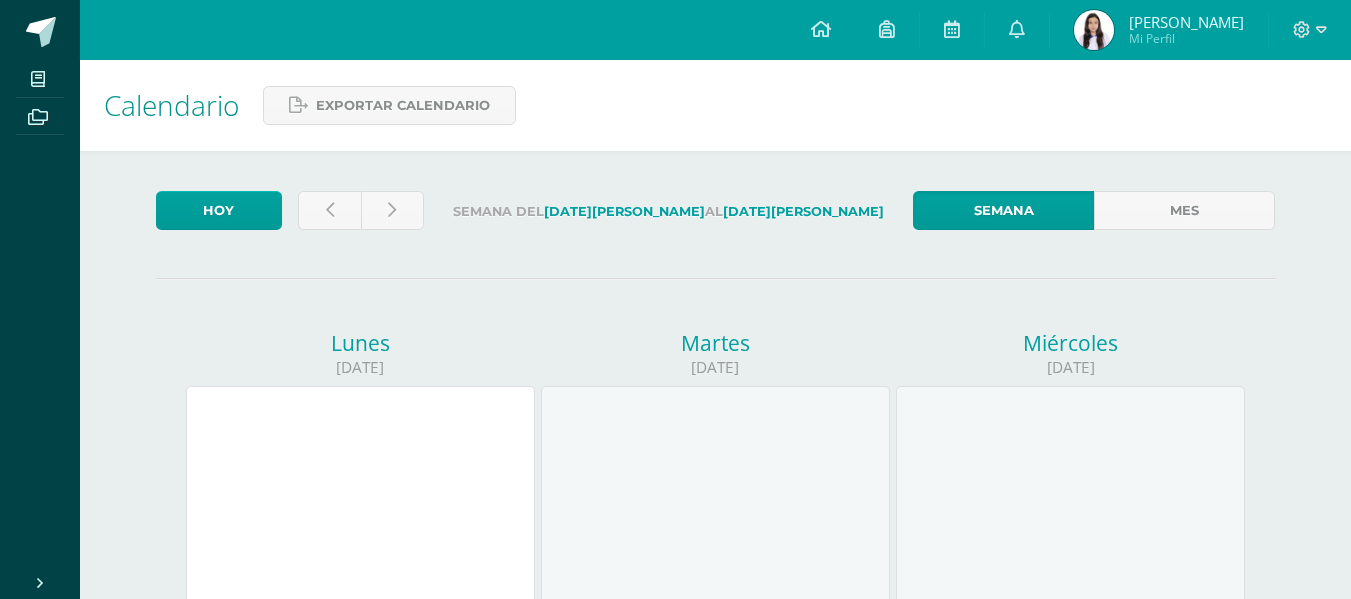scroll, scrollTop: 0, scrollLeft: 0, axis: both 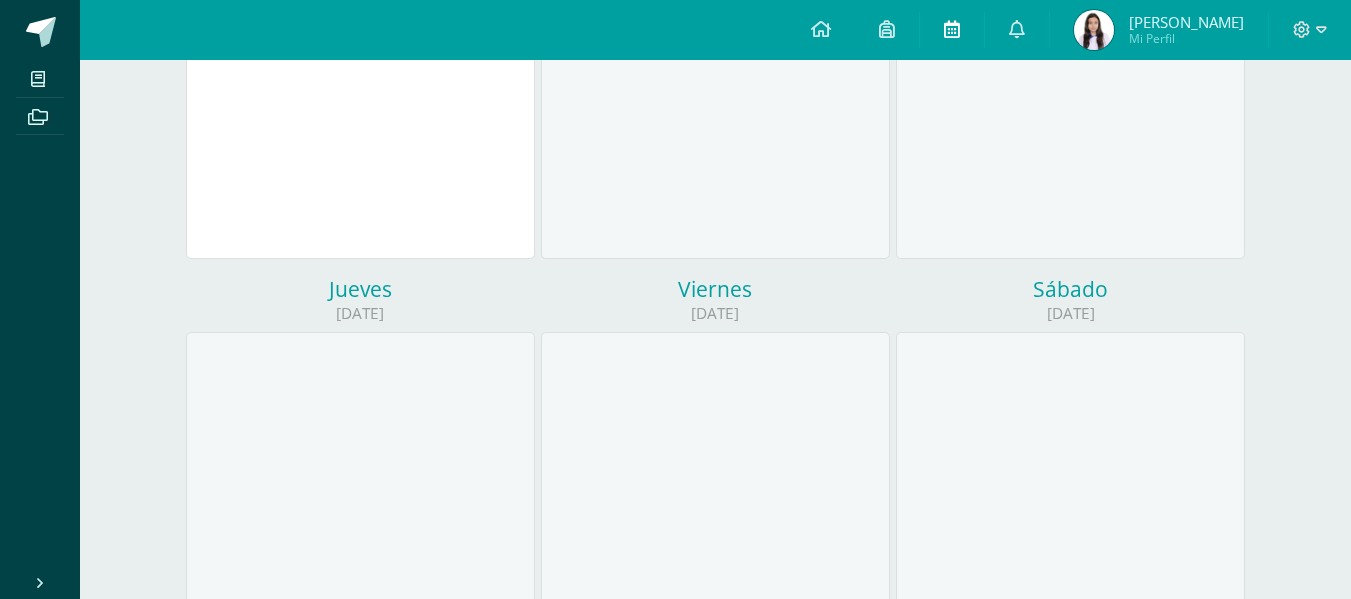 click at bounding box center [952, 30] 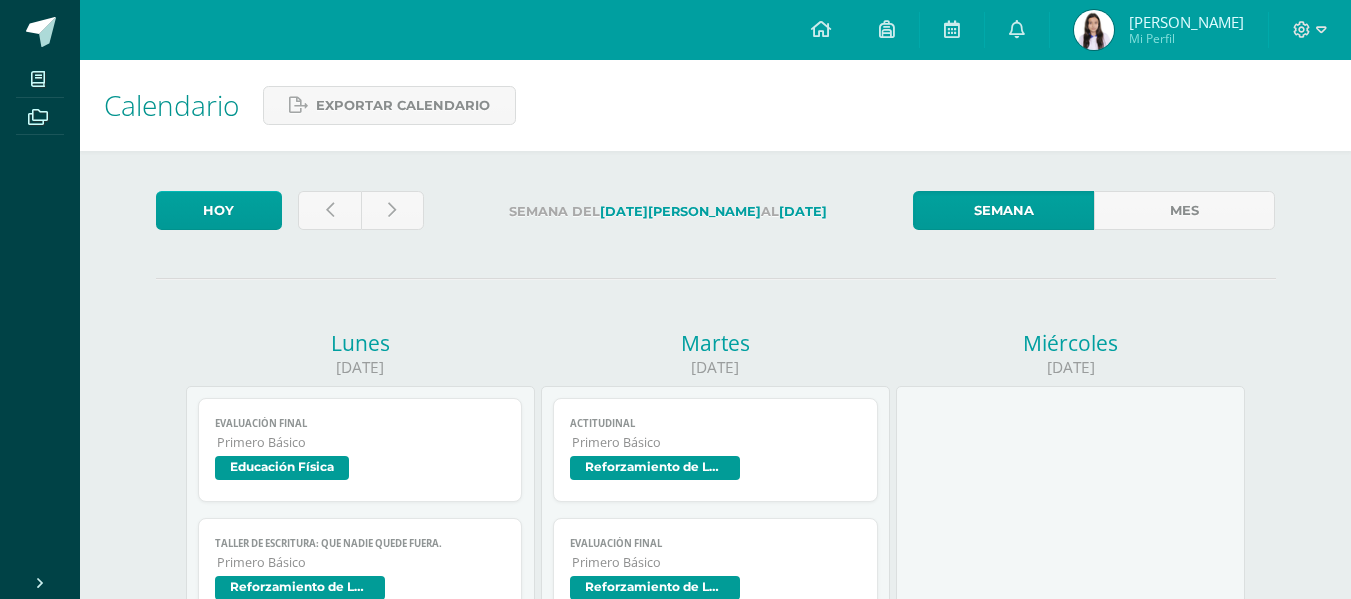 scroll, scrollTop: 0, scrollLeft: 0, axis: both 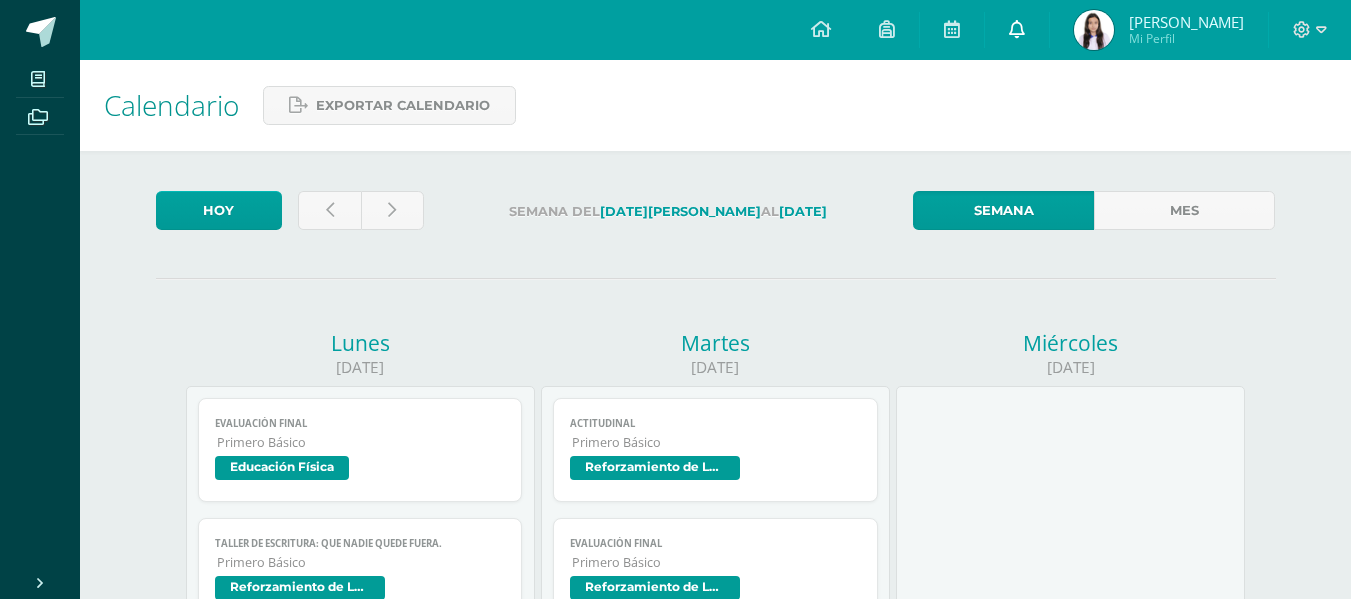 click at bounding box center (1017, 30) 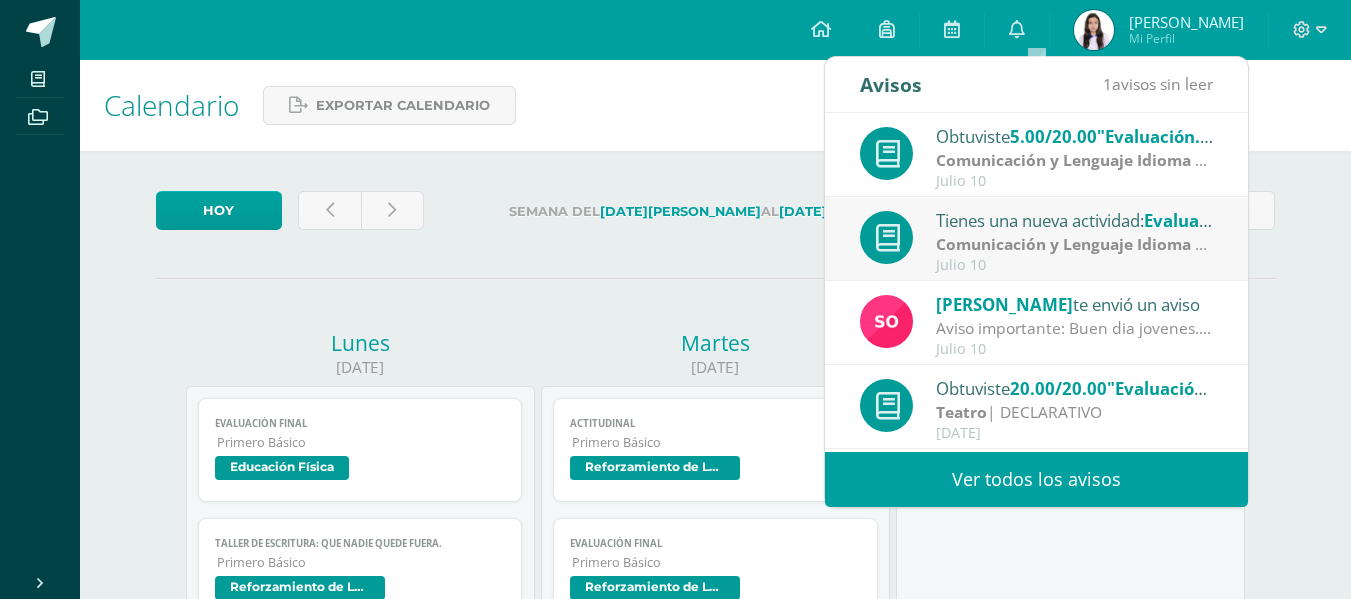 click on "Ver todos los avisos" at bounding box center (1036, 479) 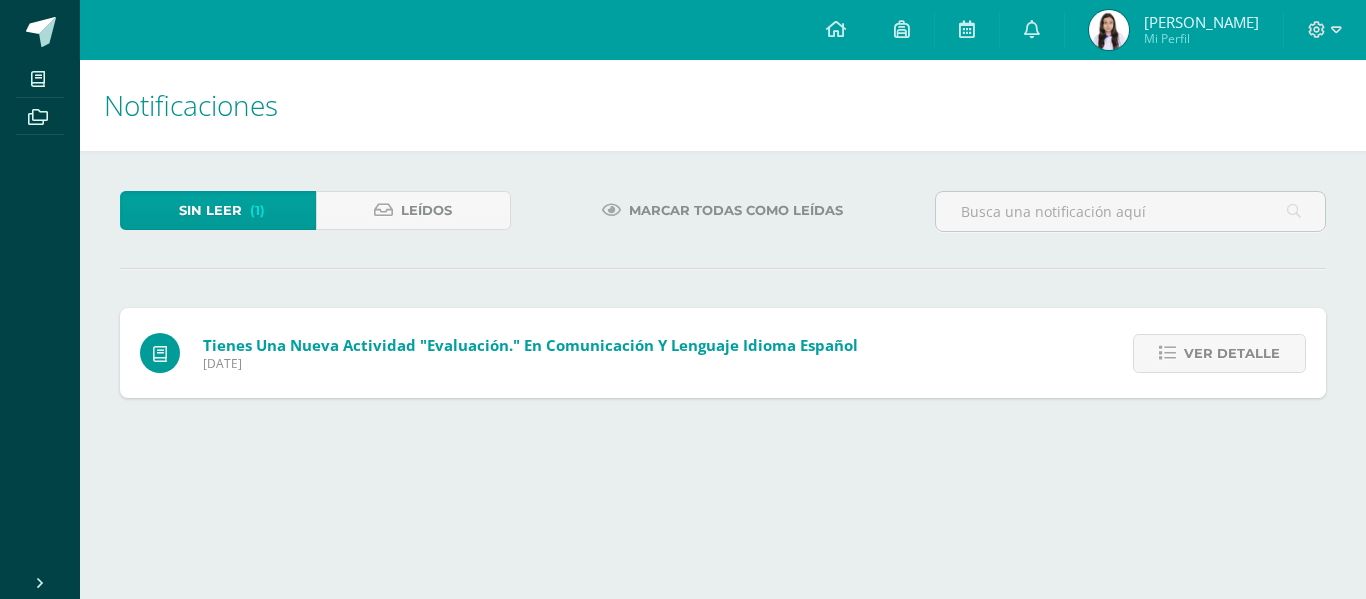 scroll, scrollTop: 0, scrollLeft: 0, axis: both 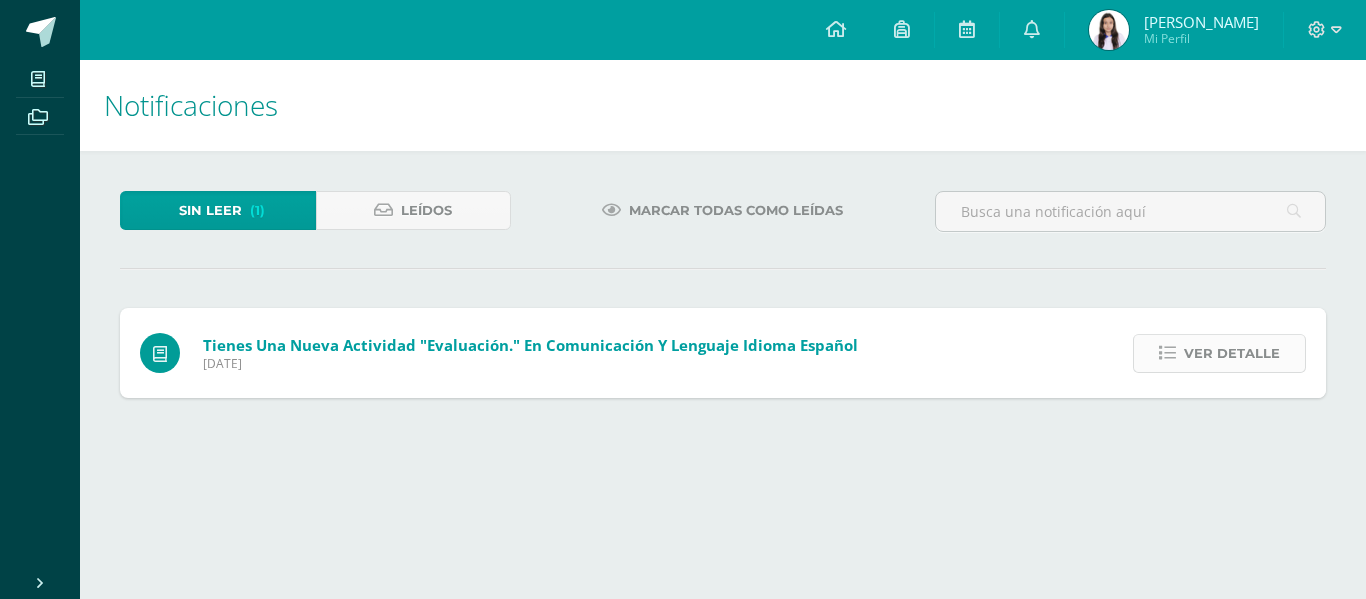 click on "Ver detalle" at bounding box center [1232, 353] 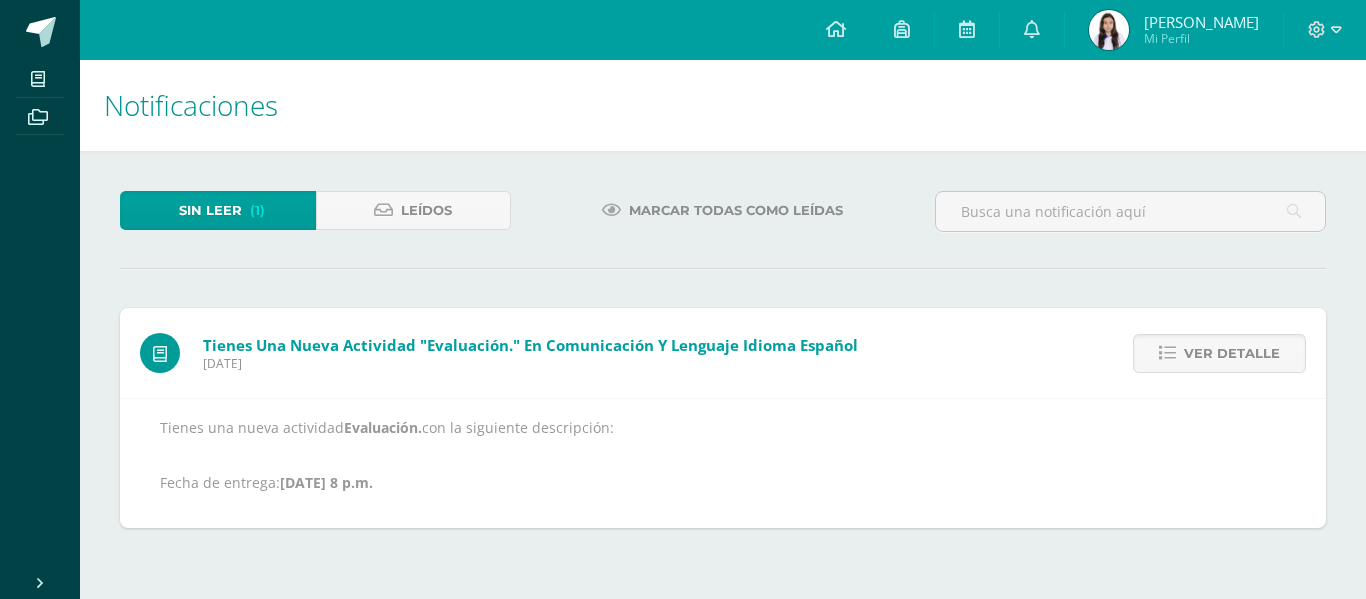 click on "Tienes una nueva actividad "Evaluación." En
Comunicación y Lenguaje Idioma Español" at bounding box center [530, 345] 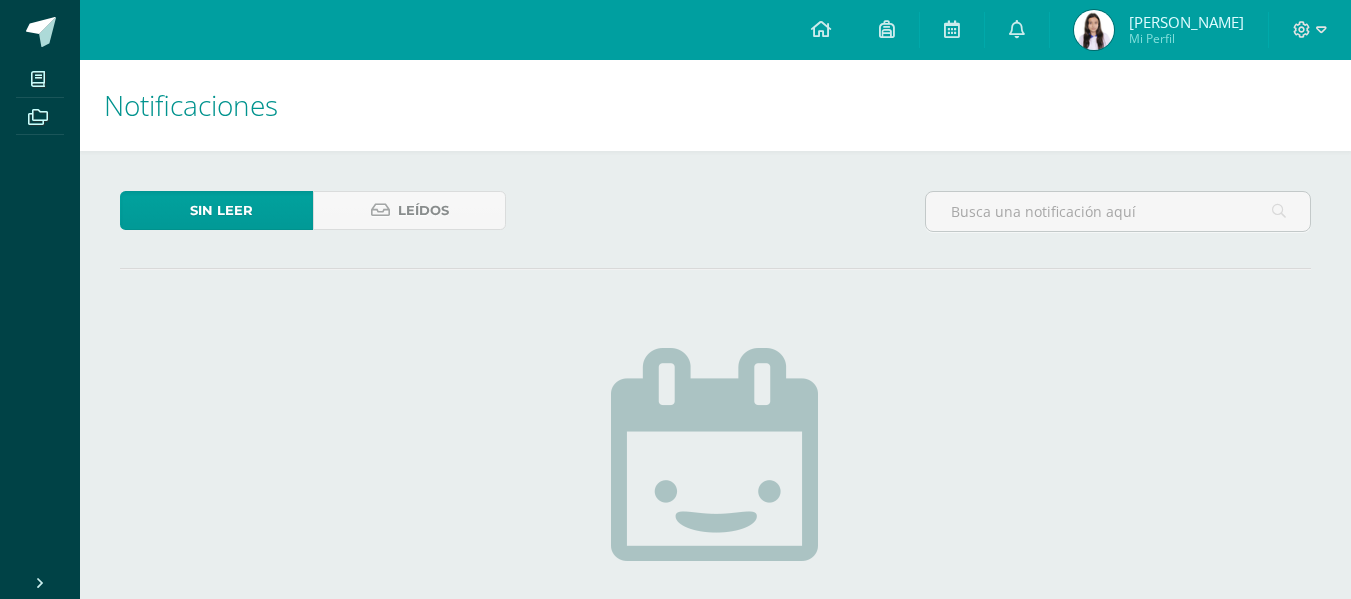 scroll, scrollTop: 0, scrollLeft: 0, axis: both 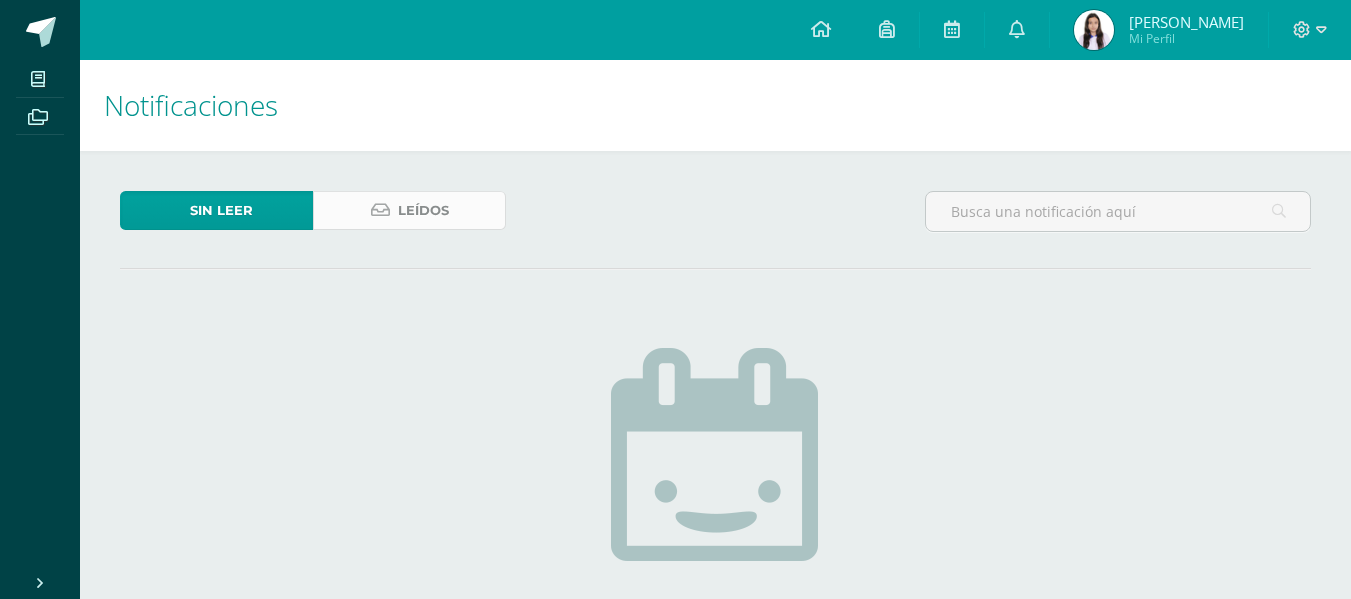 click on "Leídos" at bounding box center [423, 210] 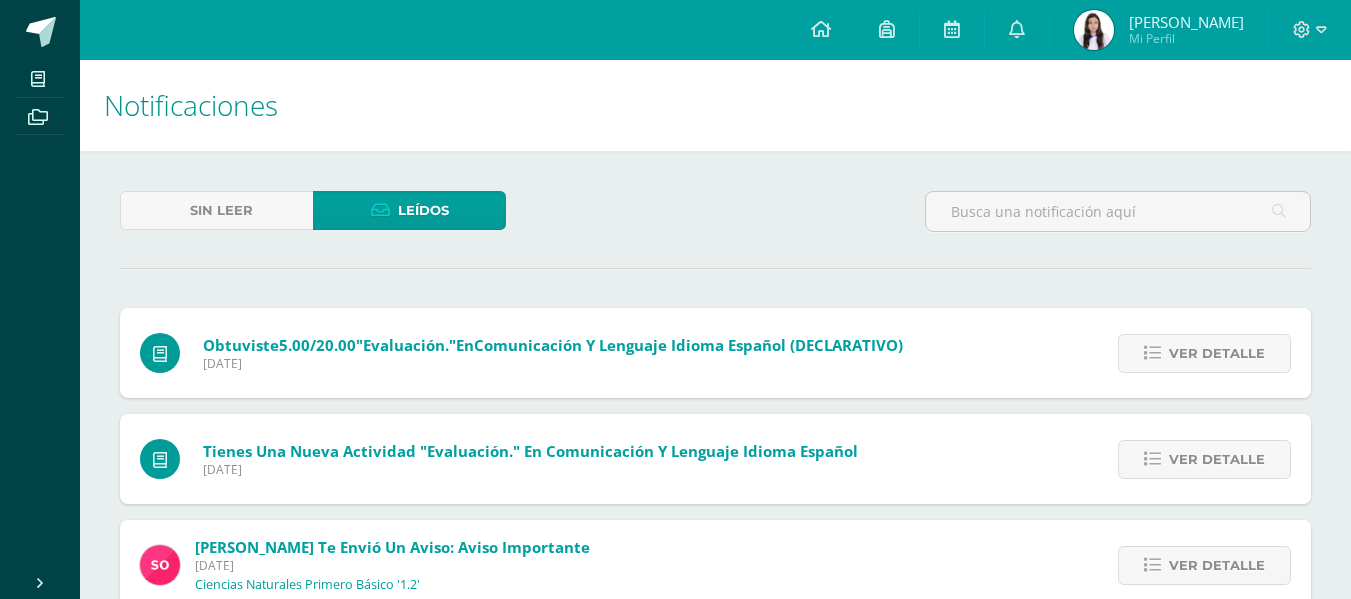 scroll, scrollTop: 0, scrollLeft: 0, axis: both 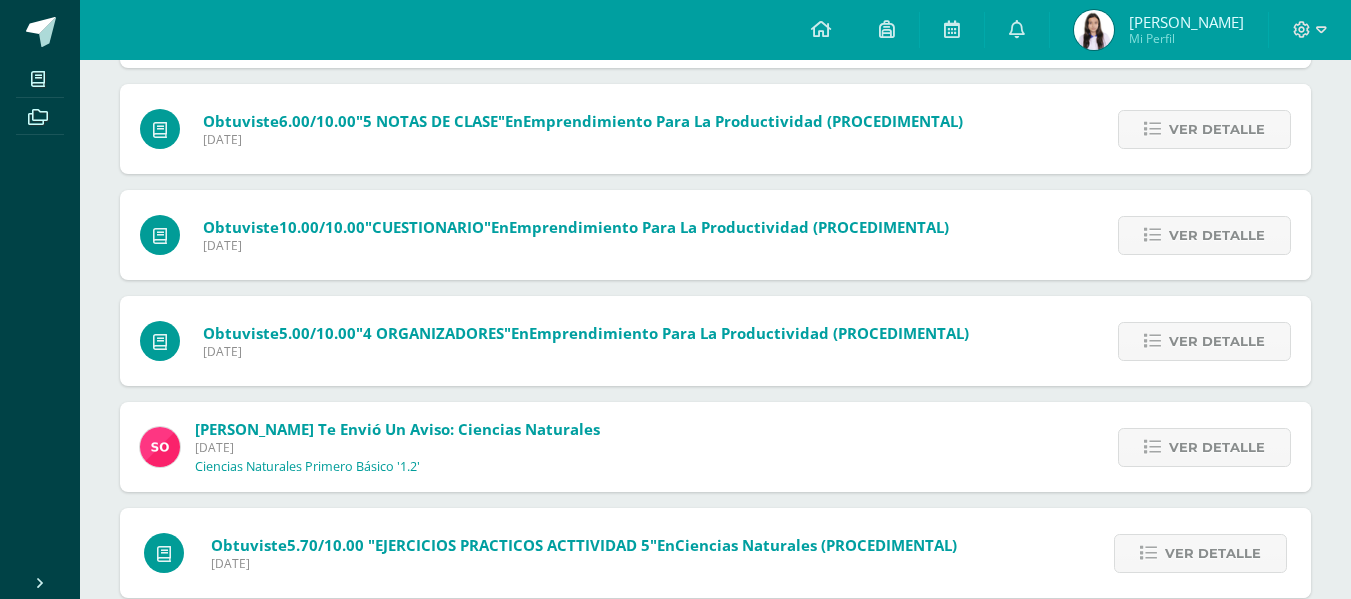 click on "[PERSON_NAME]  te envió un aviso: Ciencias Naturales" at bounding box center (397, 429) 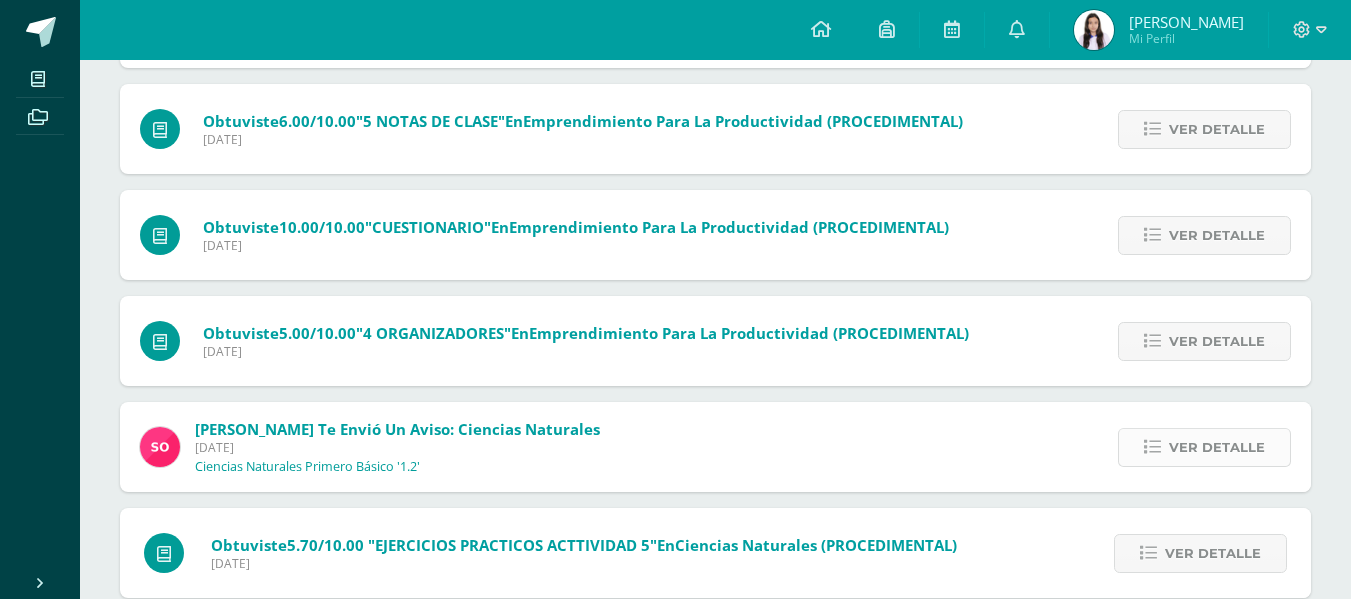 click on "Ver detalle" at bounding box center (1217, 447) 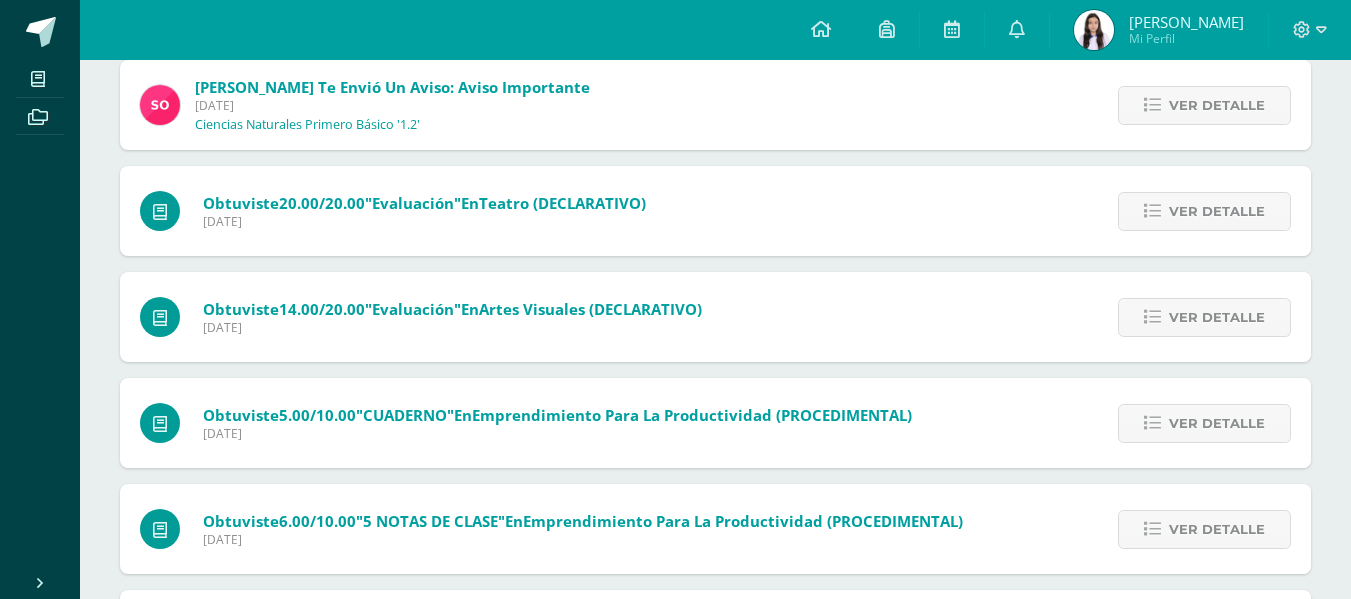 scroll, scrollTop: 415, scrollLeft: 0, axis: vertical 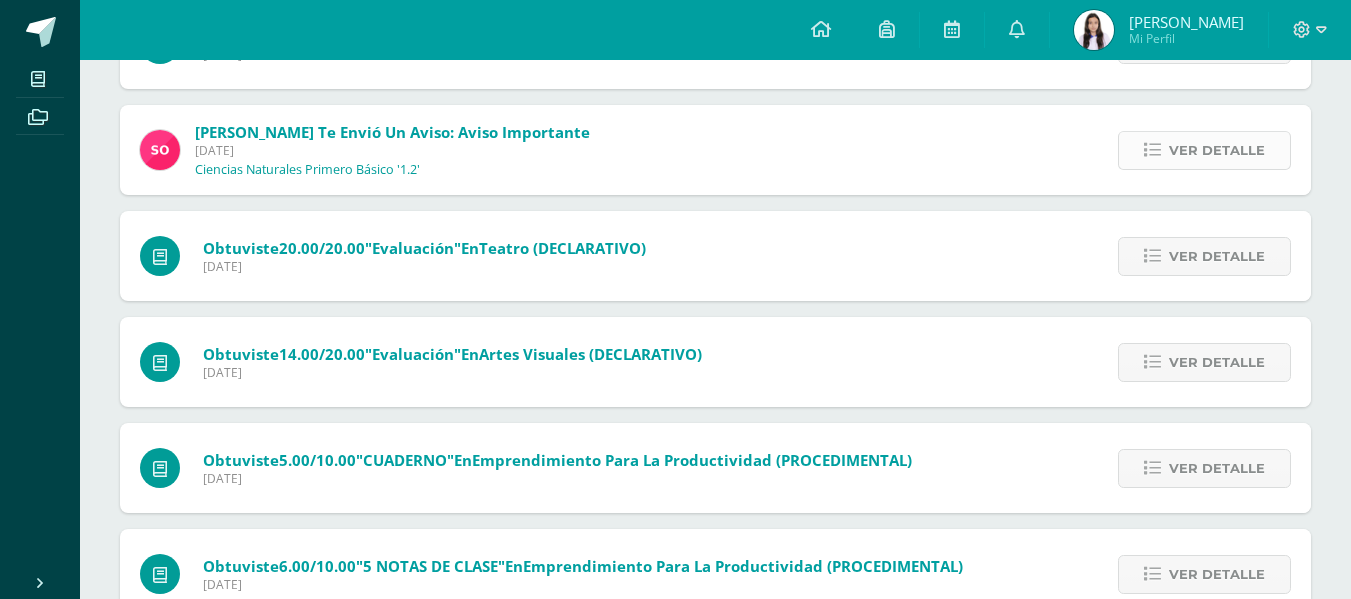 click on "Ver detalle" at bounding box center (1217, 150) 